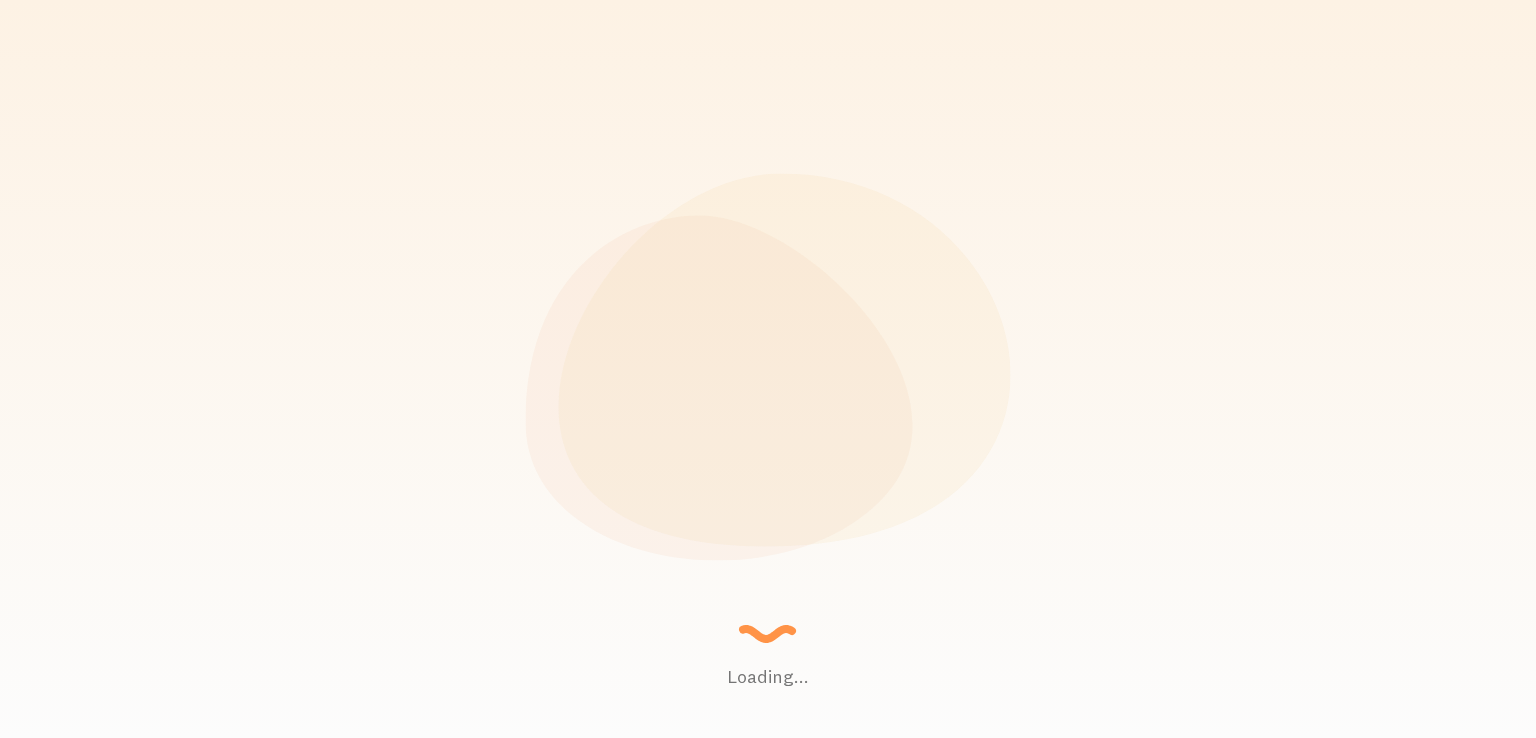 scroll, scrollTop: 0, scrollLeft: 0, axis: both 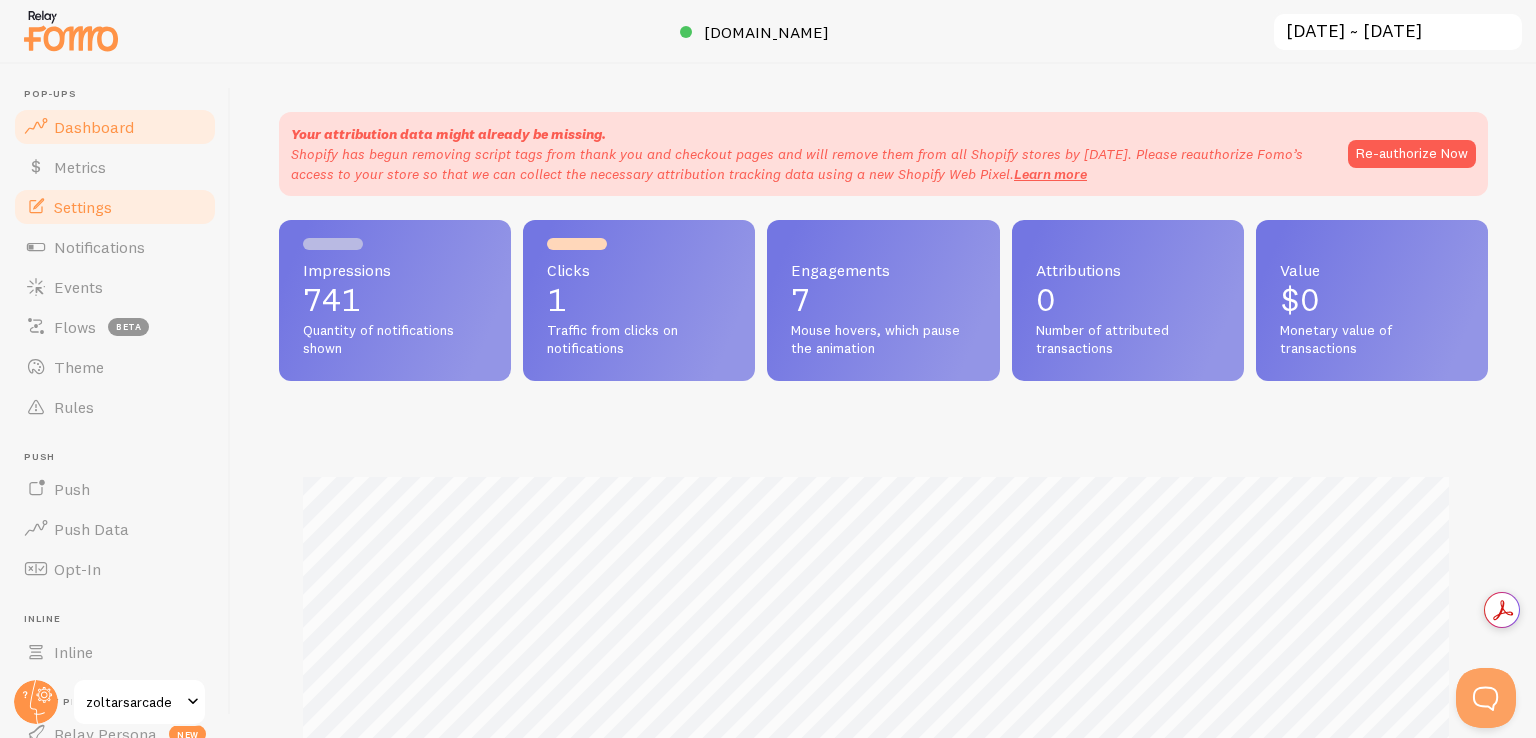 click on "Settings" at bounding box center (83, 207) 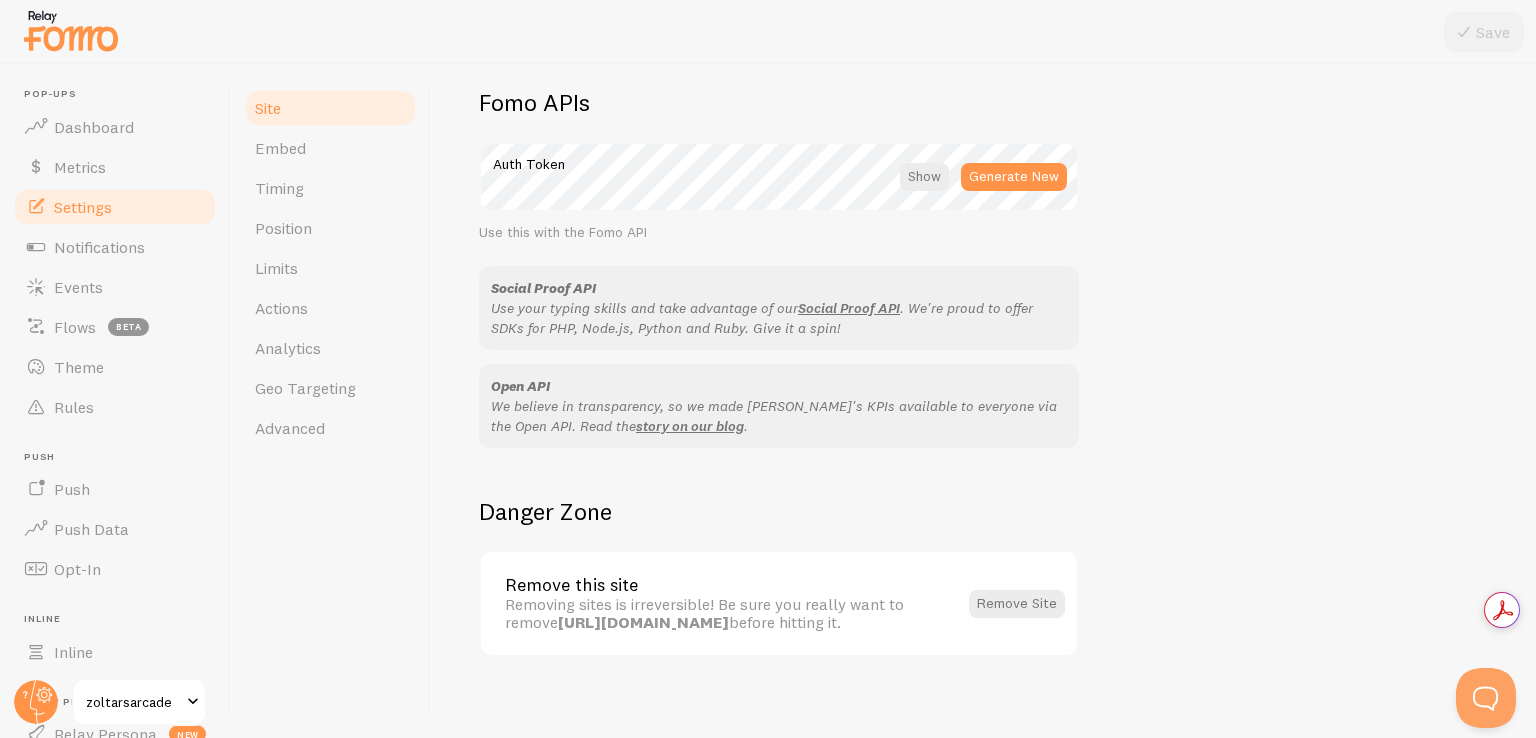 scroll, scrollTop: 1148, scrollLeft: 0, axis: vertical 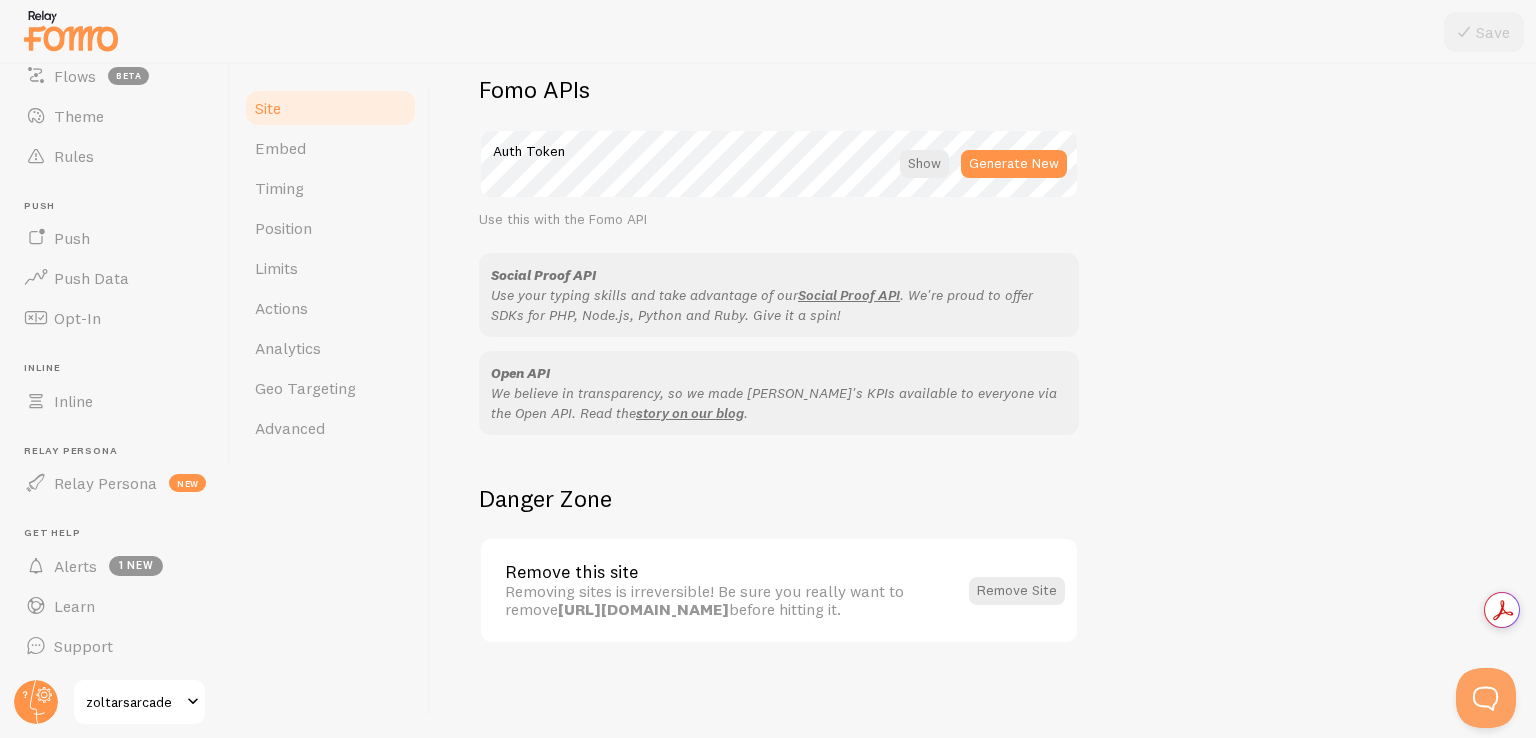 click at bounding box center [193, 702] 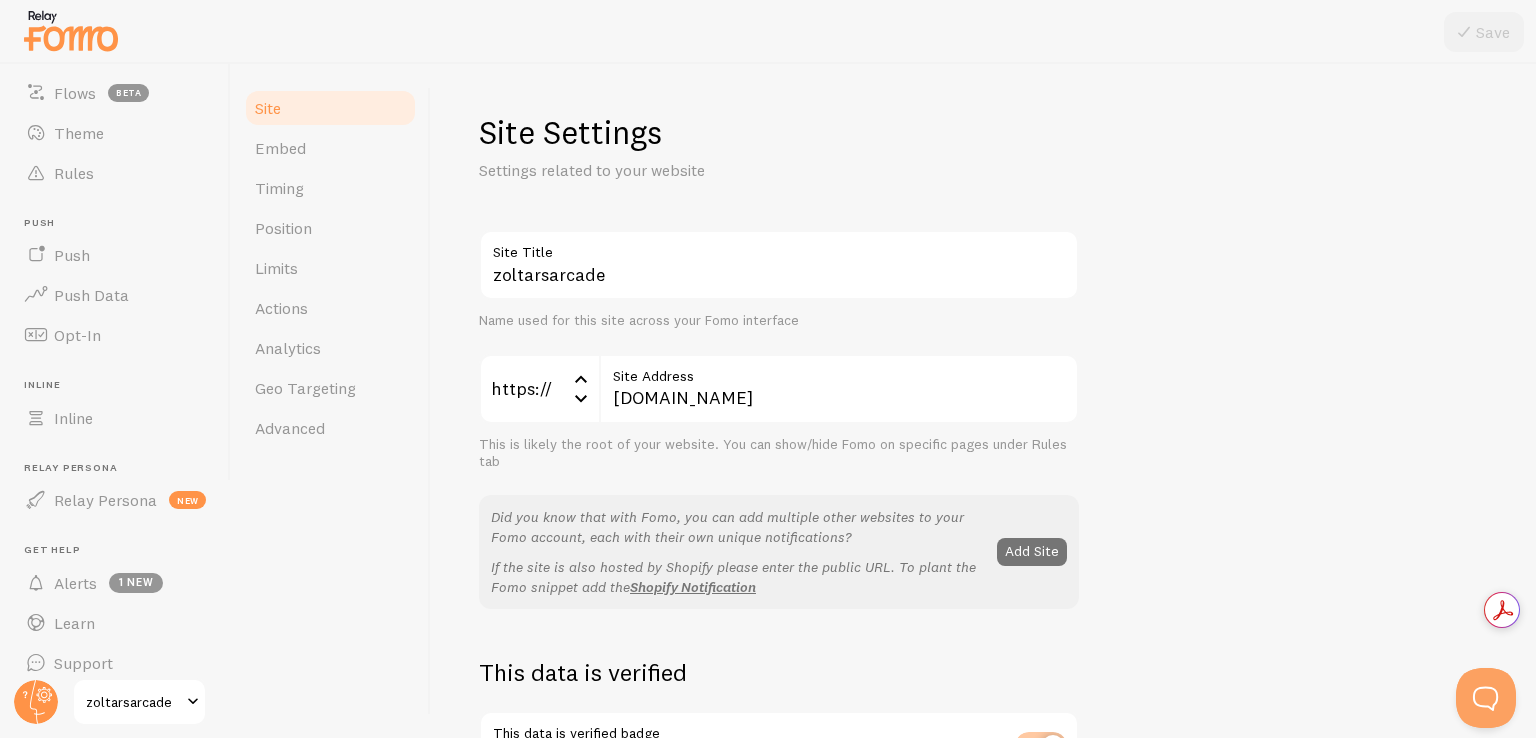 scroll, scrollTop: 251, scrollLeft: 0, axis: vertical 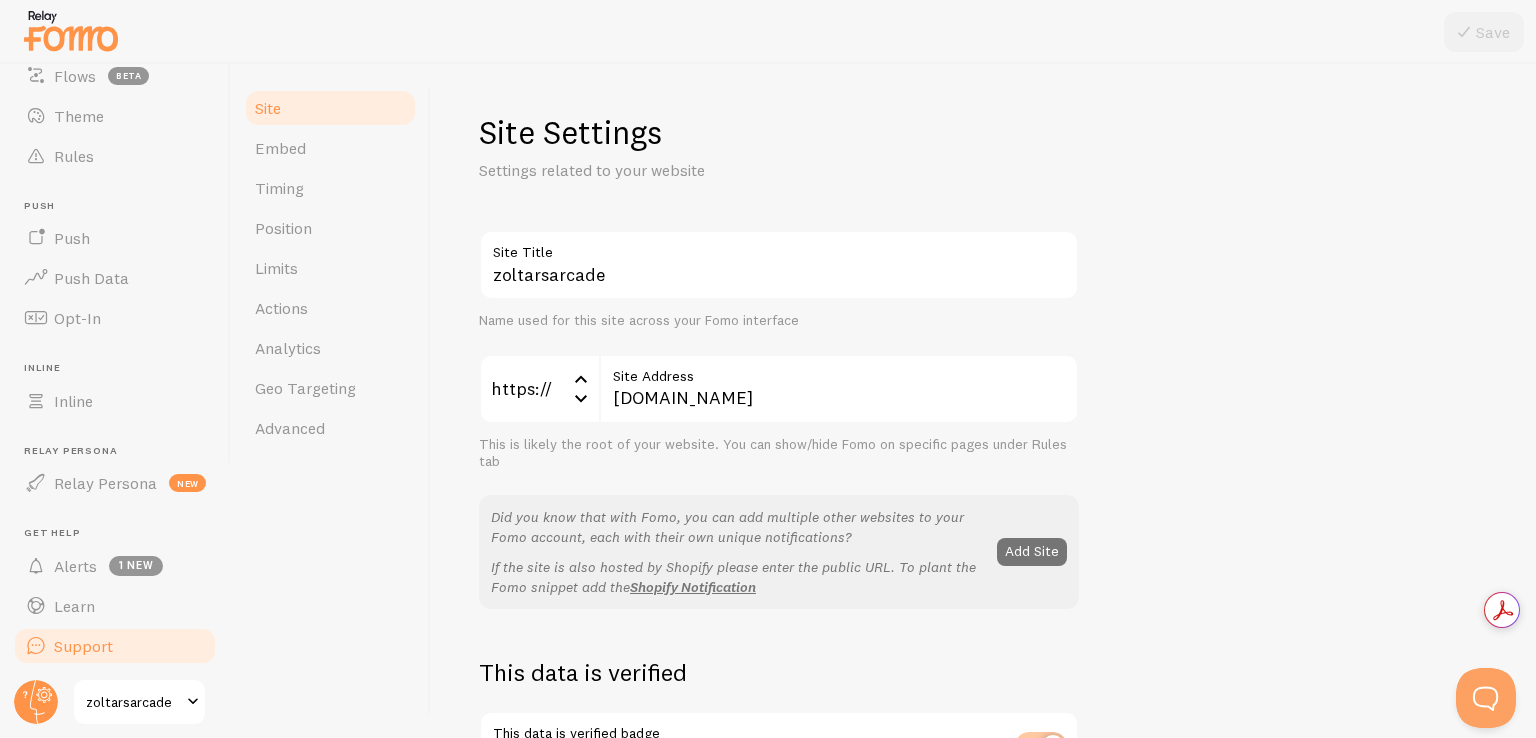 click on "Support" at bounding box center [83, 646] 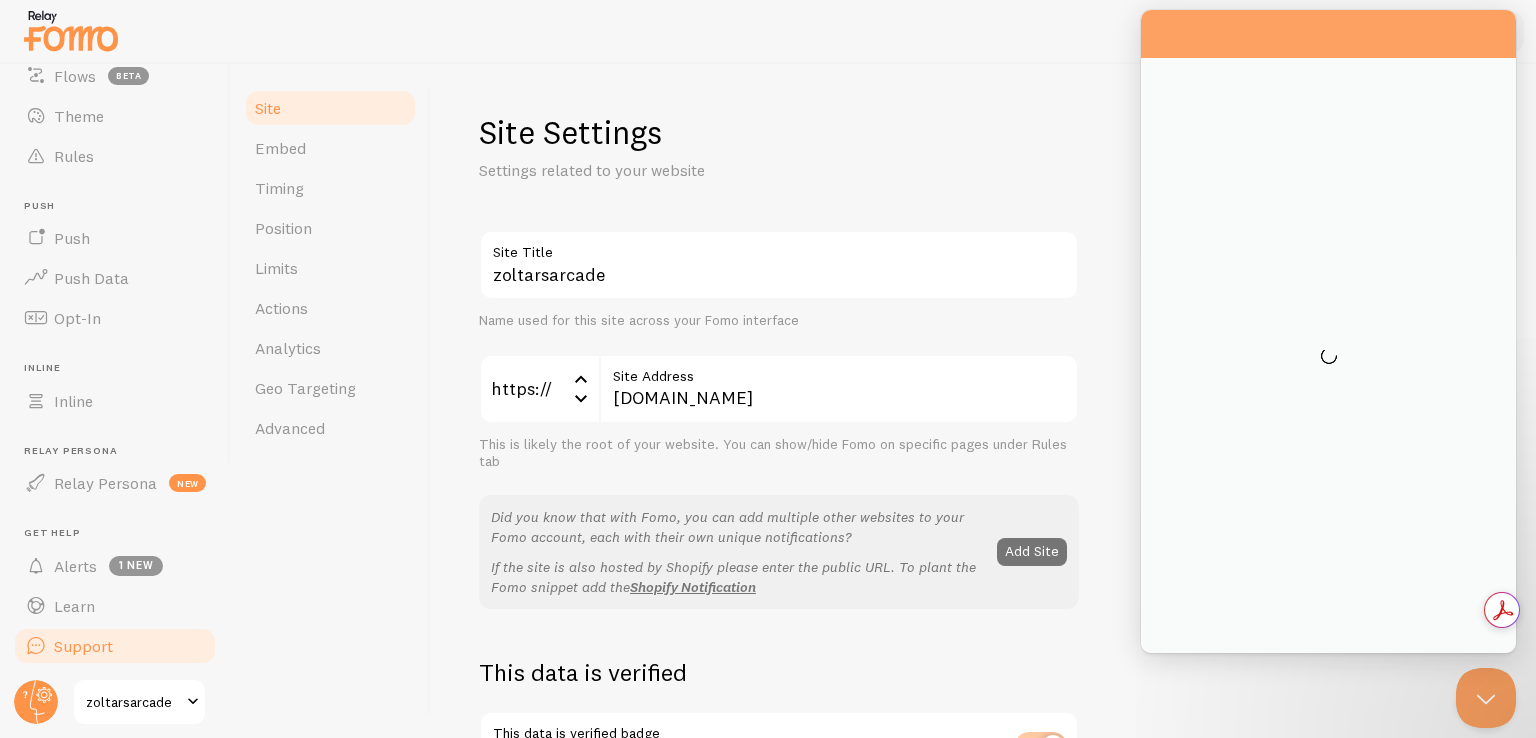 scroll, scrollTop: 0, scrollLeft: 0, axis: both 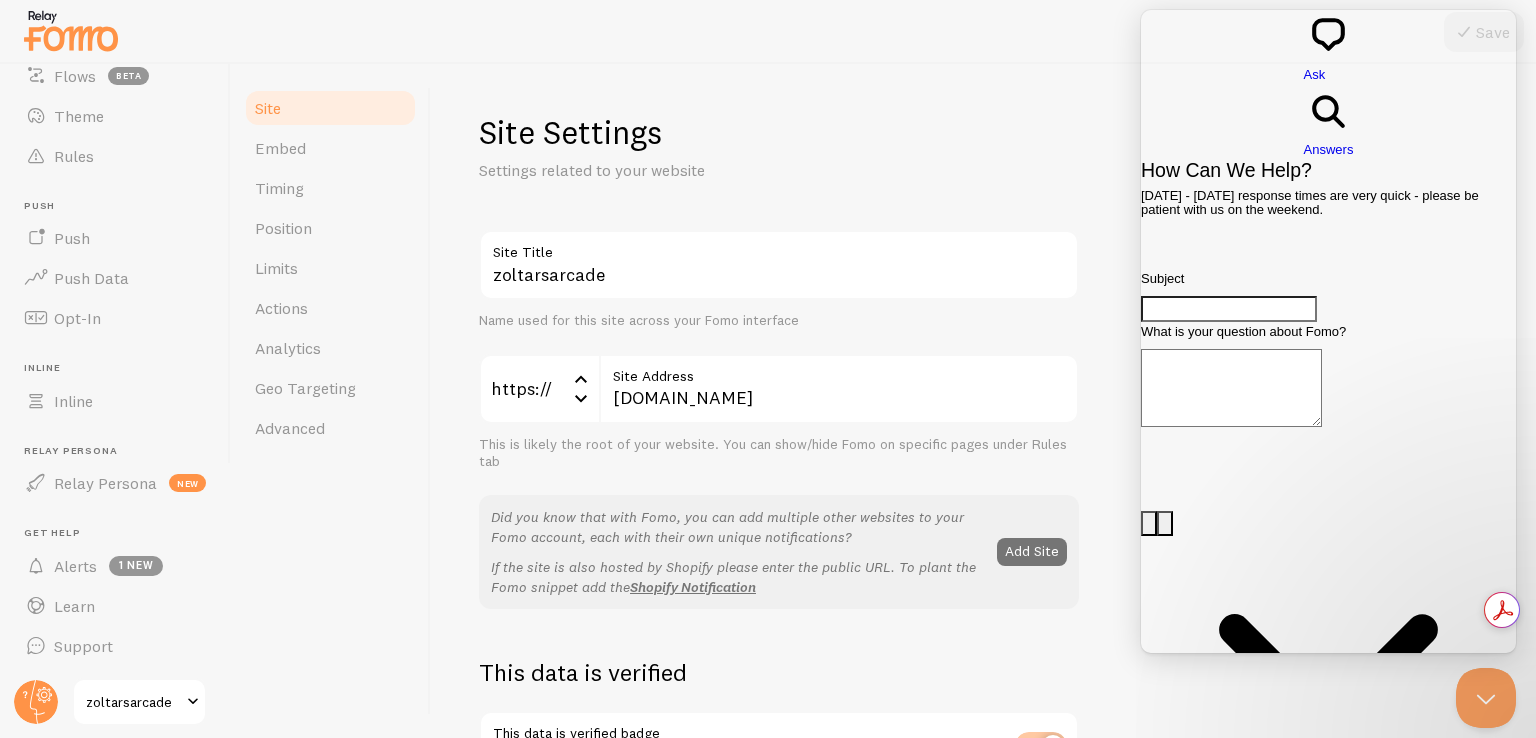 click on "Site Settings   Settings related to your website     zoltarsarcade   Site Title       Name used for this site across your Fomo interface     https://   https://       https://  http://      [DOMAIN_NAME]   Site Address       This is likely the root of your website. You can show/hide Fomo on specific pages under Rules tab
Did you know that with Fomo, you can add multiple other websites
to your Fomo account, each with their own unique notifications?
If the site is also hosted by Shopify please enter the public
URL. To plant the Fomo snippet add the
Shopify Notification
Add Site
This data is verified       This data is verified badge   Show badge   Show a badge on notifications that leads to Event details   Analytics     fomo   UTM Source       Provide a unique identifier for measuring clicks on this notification from within your Google Analytics account (optional)     notification" at bounding box center [983, 952] 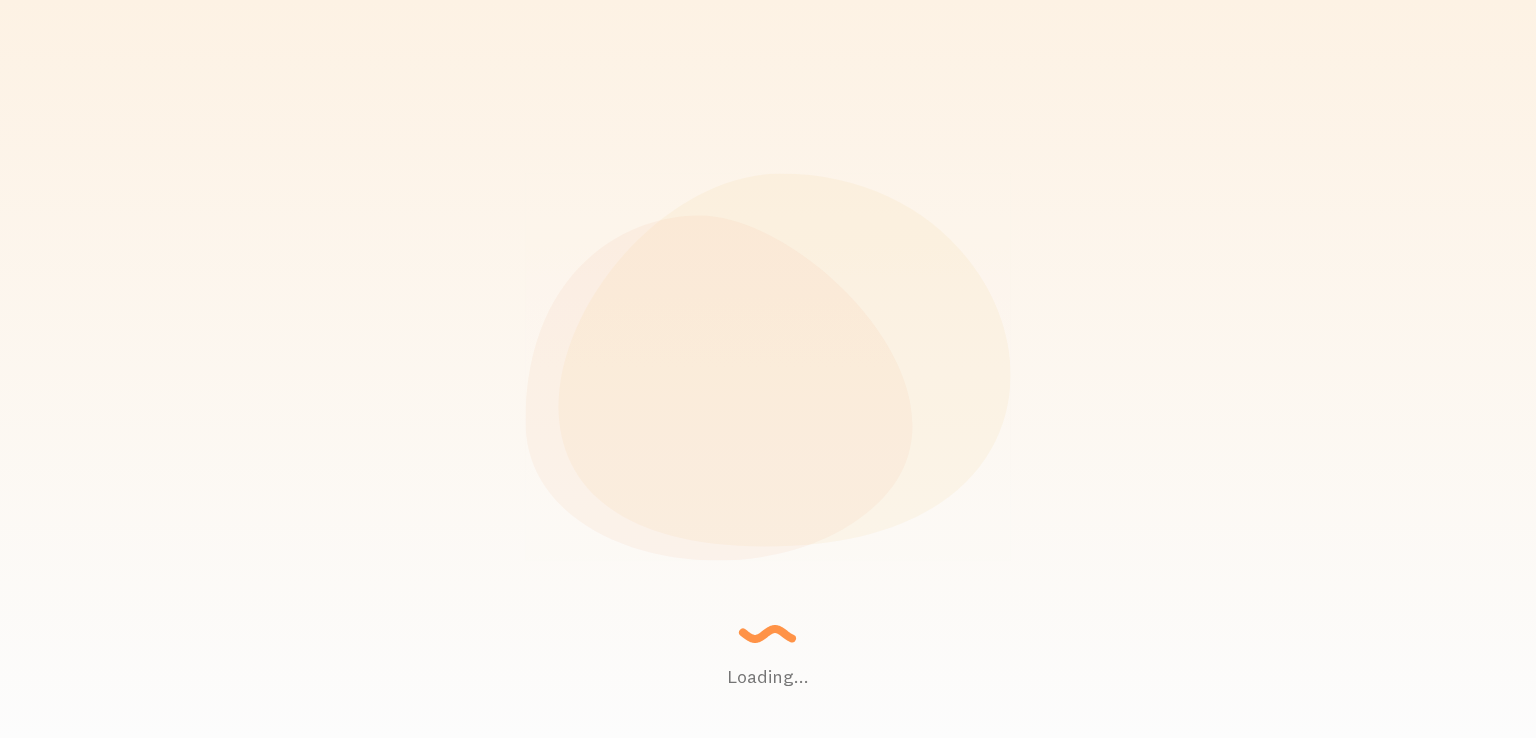 scroll, scrollTop: 0, scrollLeft: 0, axis: both 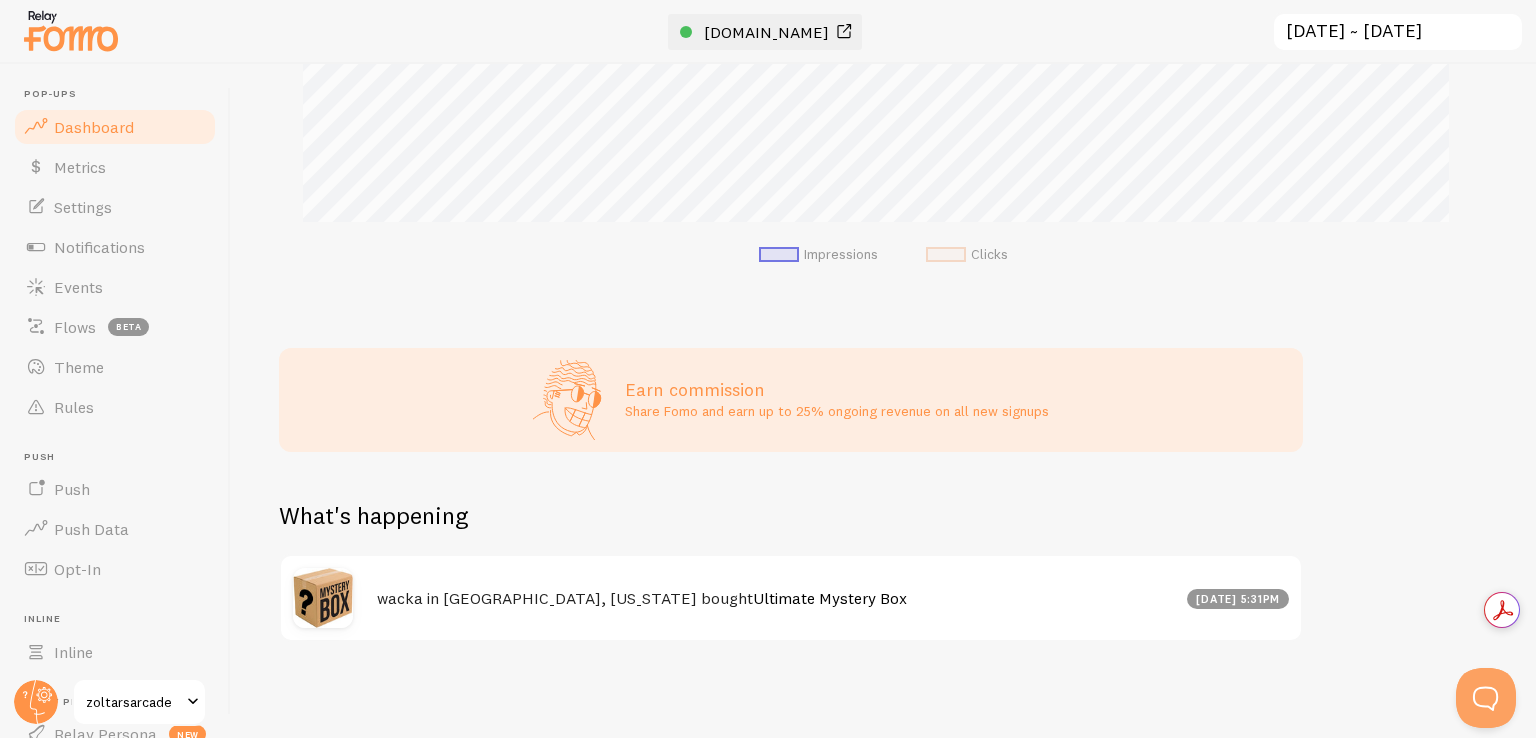 click on "[DOMAIN_NAME]" at bounding box center (766, 32) 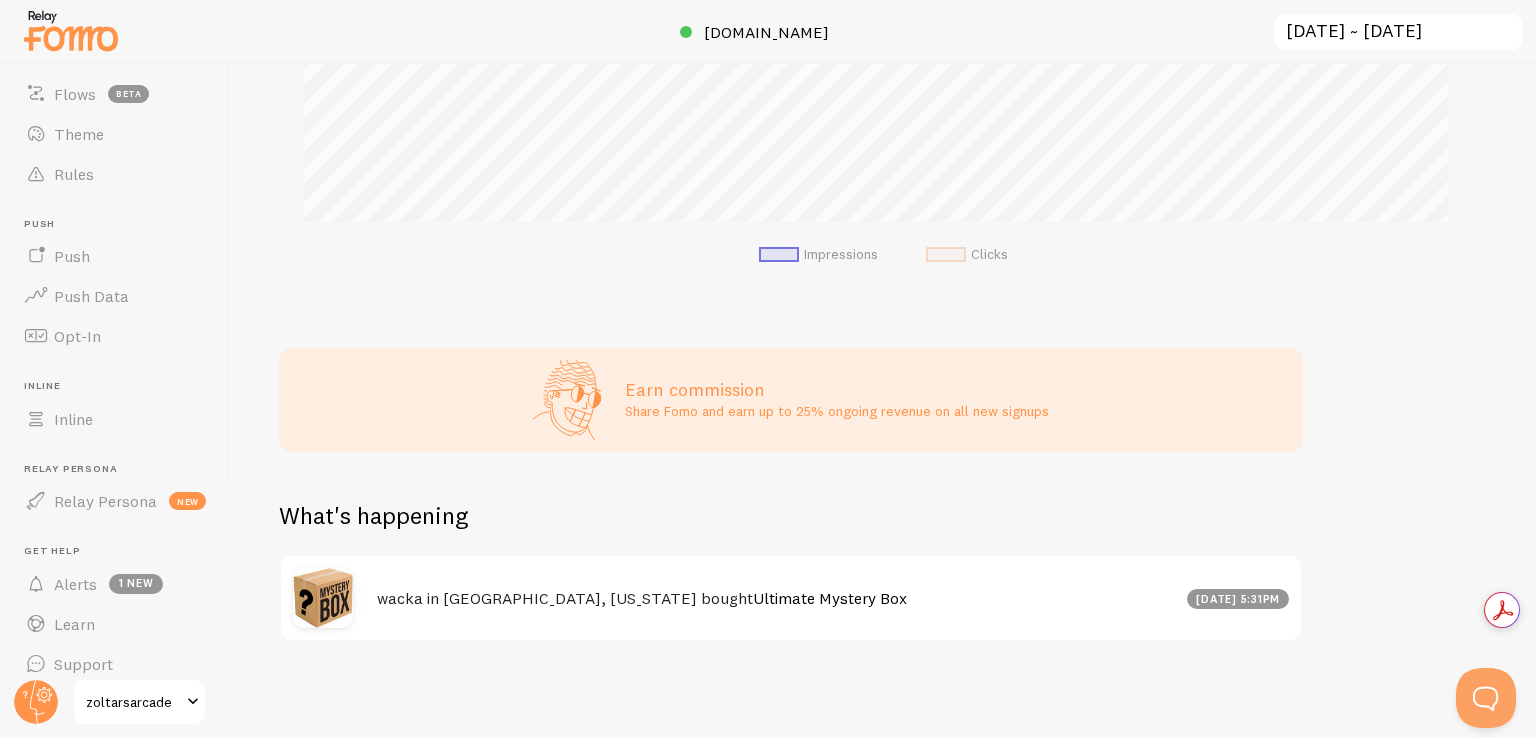 scroll, scrollTop: 251, scrollLeft: 0, axis: vertical 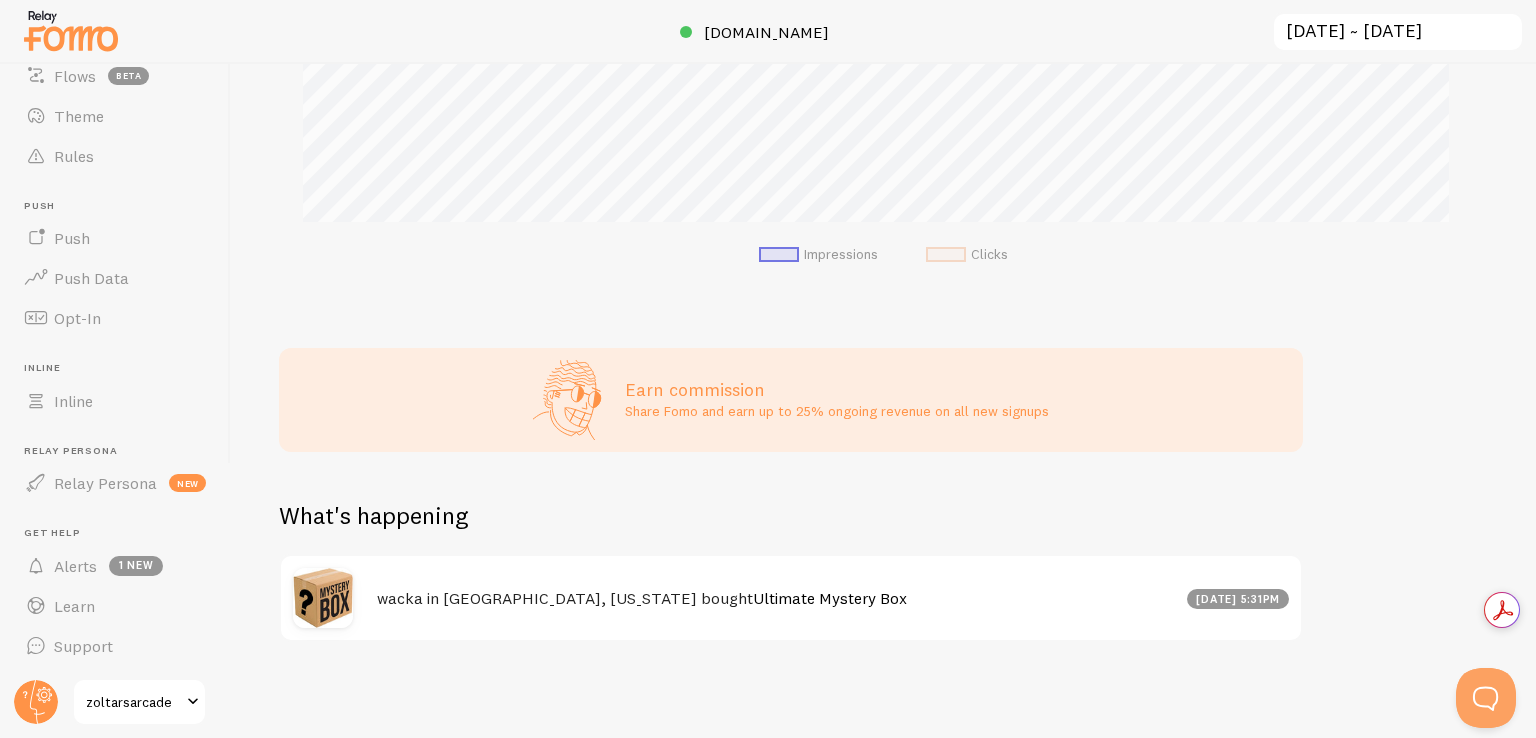 click at bounding box center [71, 30] 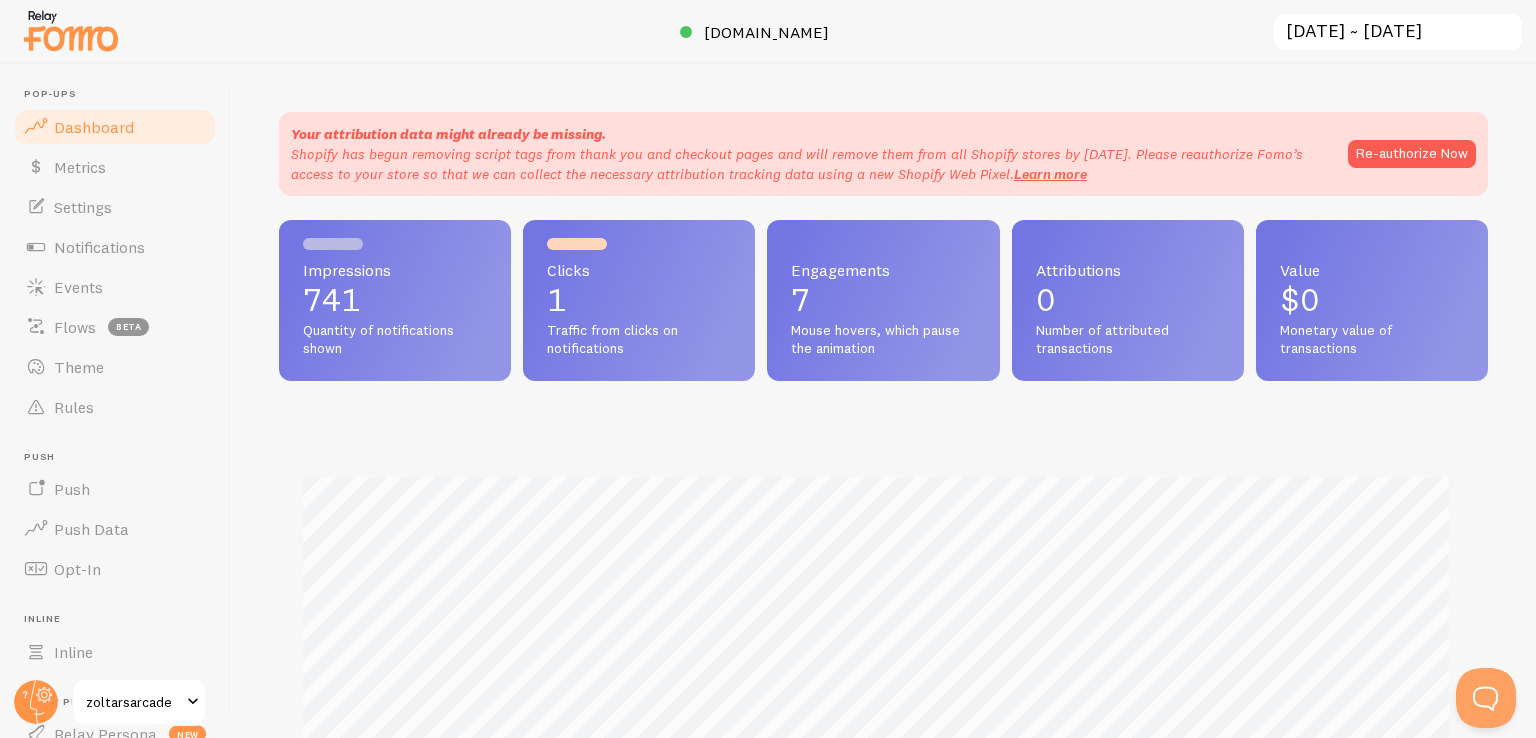 scroll, scrollTop: 999474, scrollLeft: 998805, axis: both 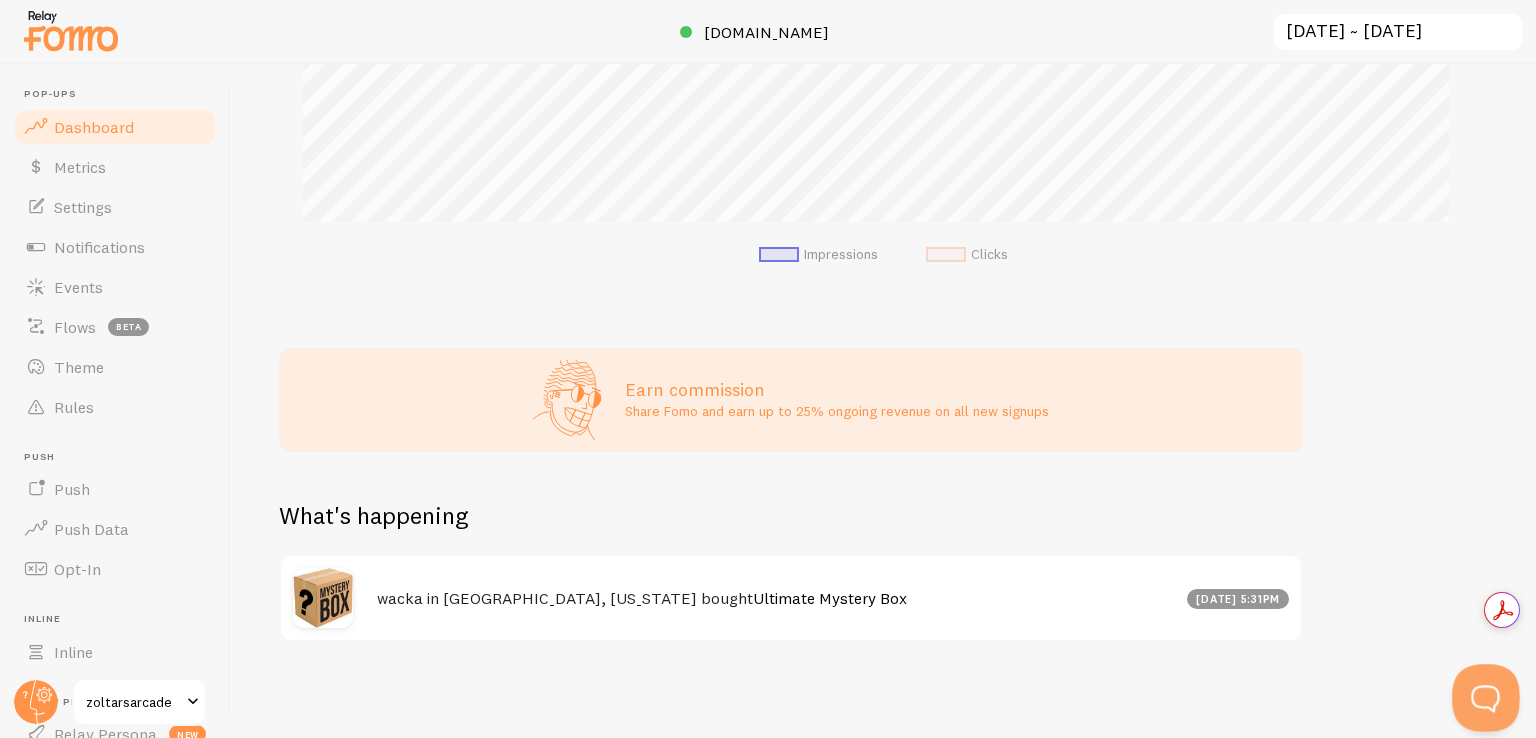 click at bounding box center (1482, 694) 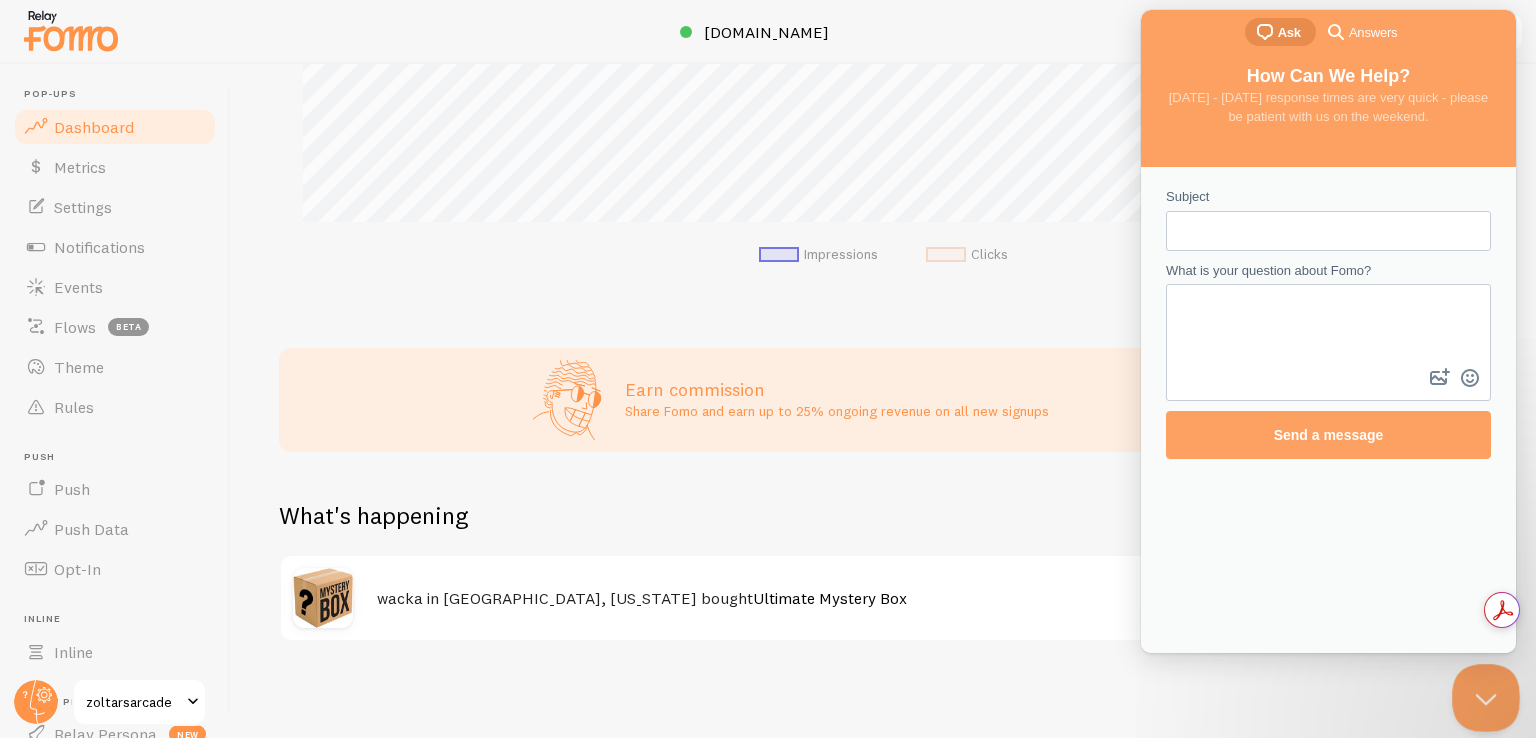 scroll, scrollTop: 0, scrollLeft: 0, axis: both 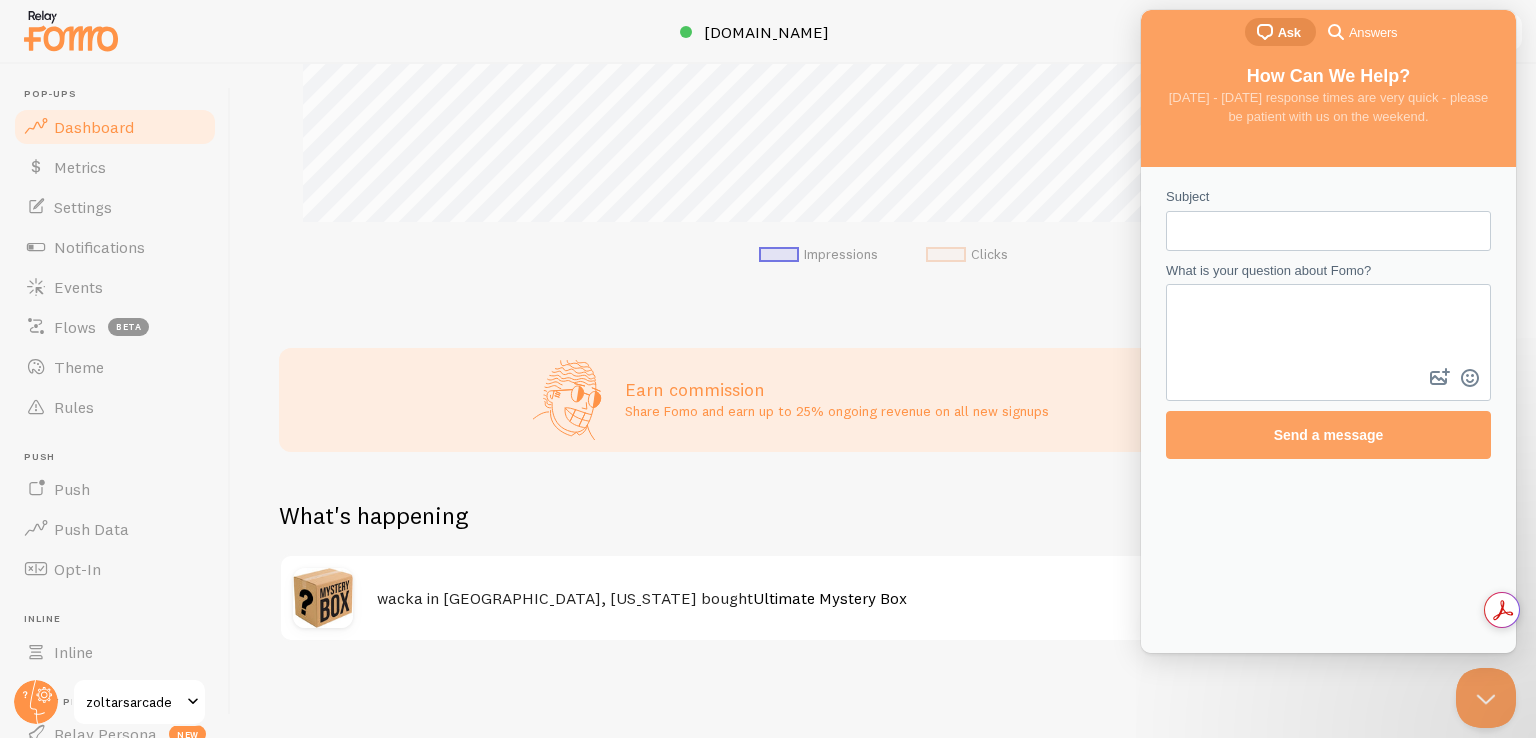 click on "Subject" at bounding box center [1328, 231] 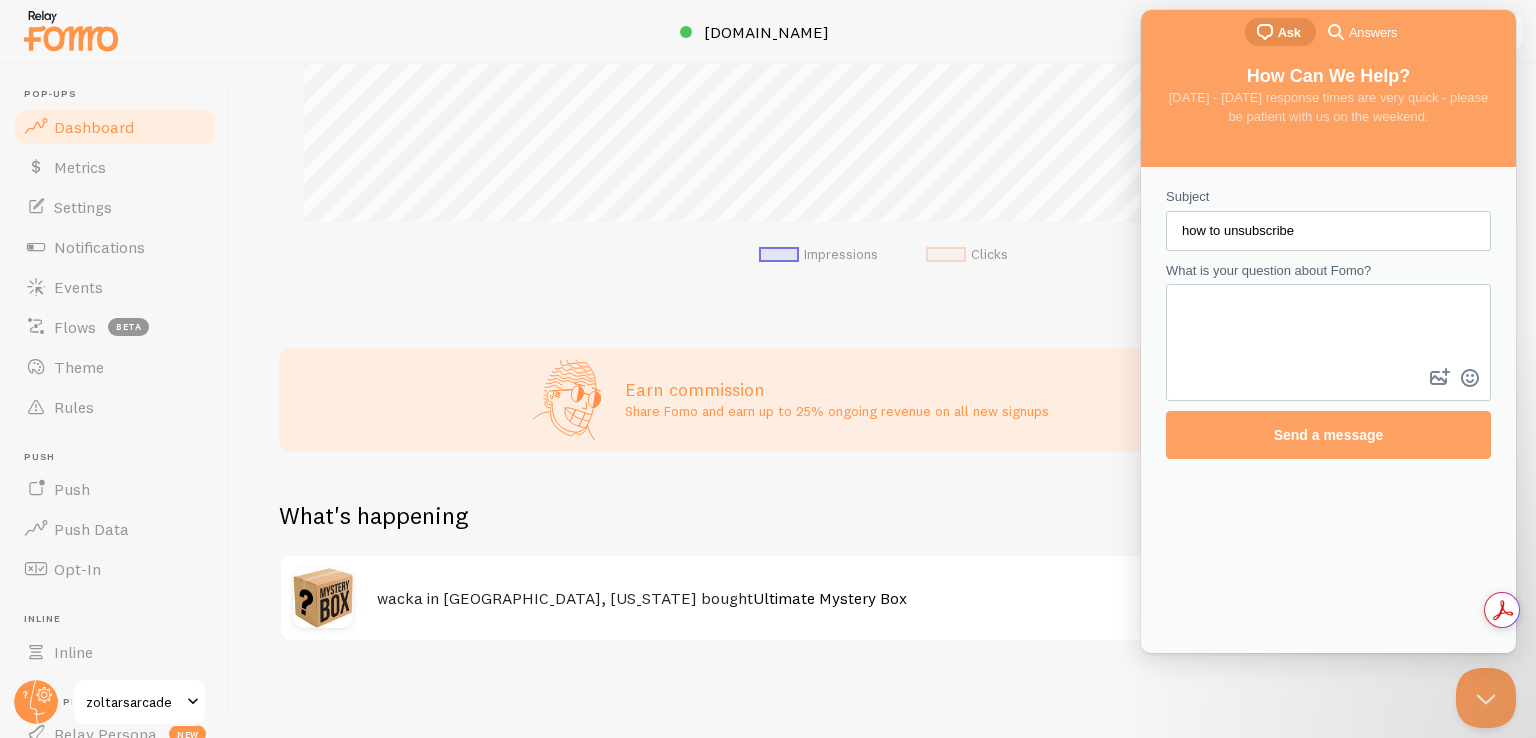 type on "how to unsubscribe" 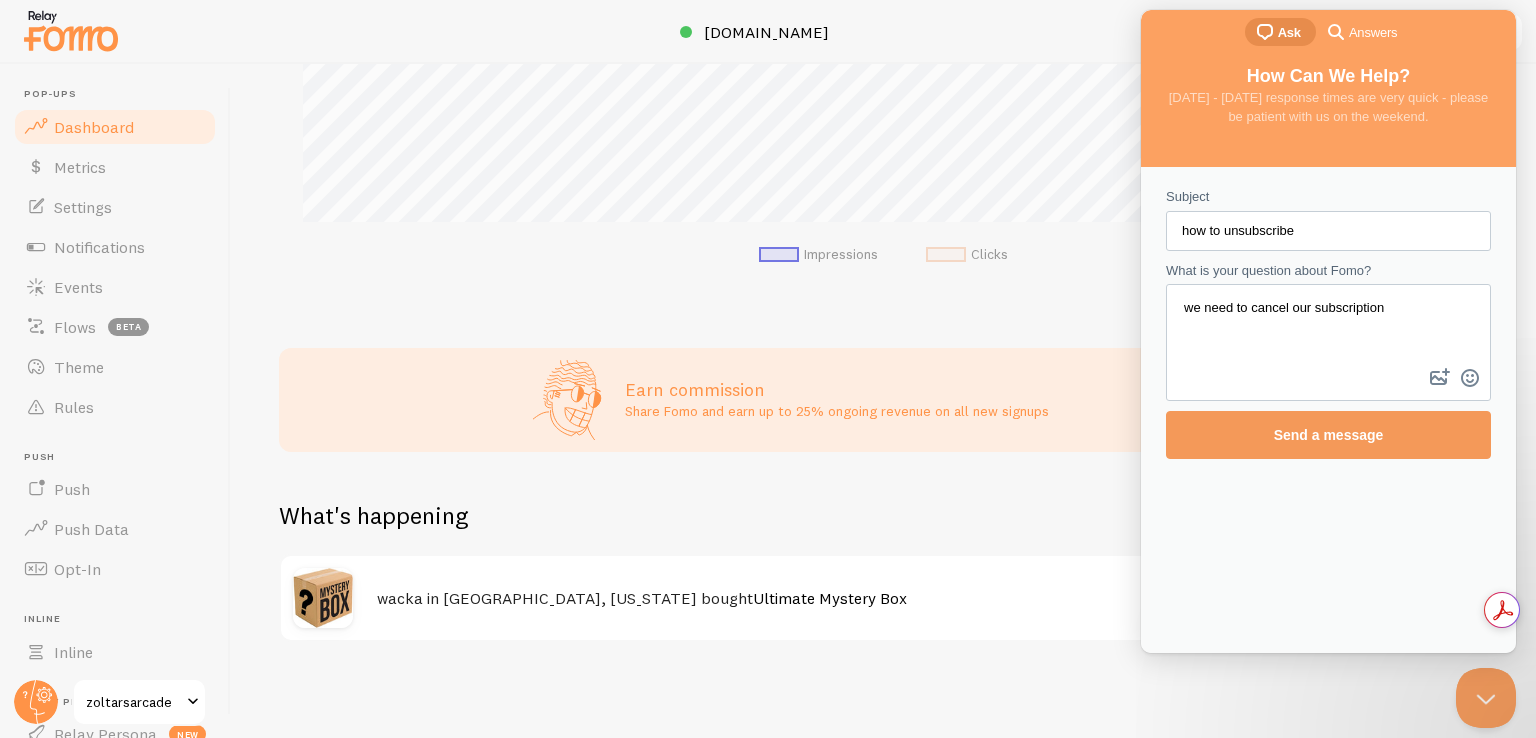 type on "we need to cancel our subscription" 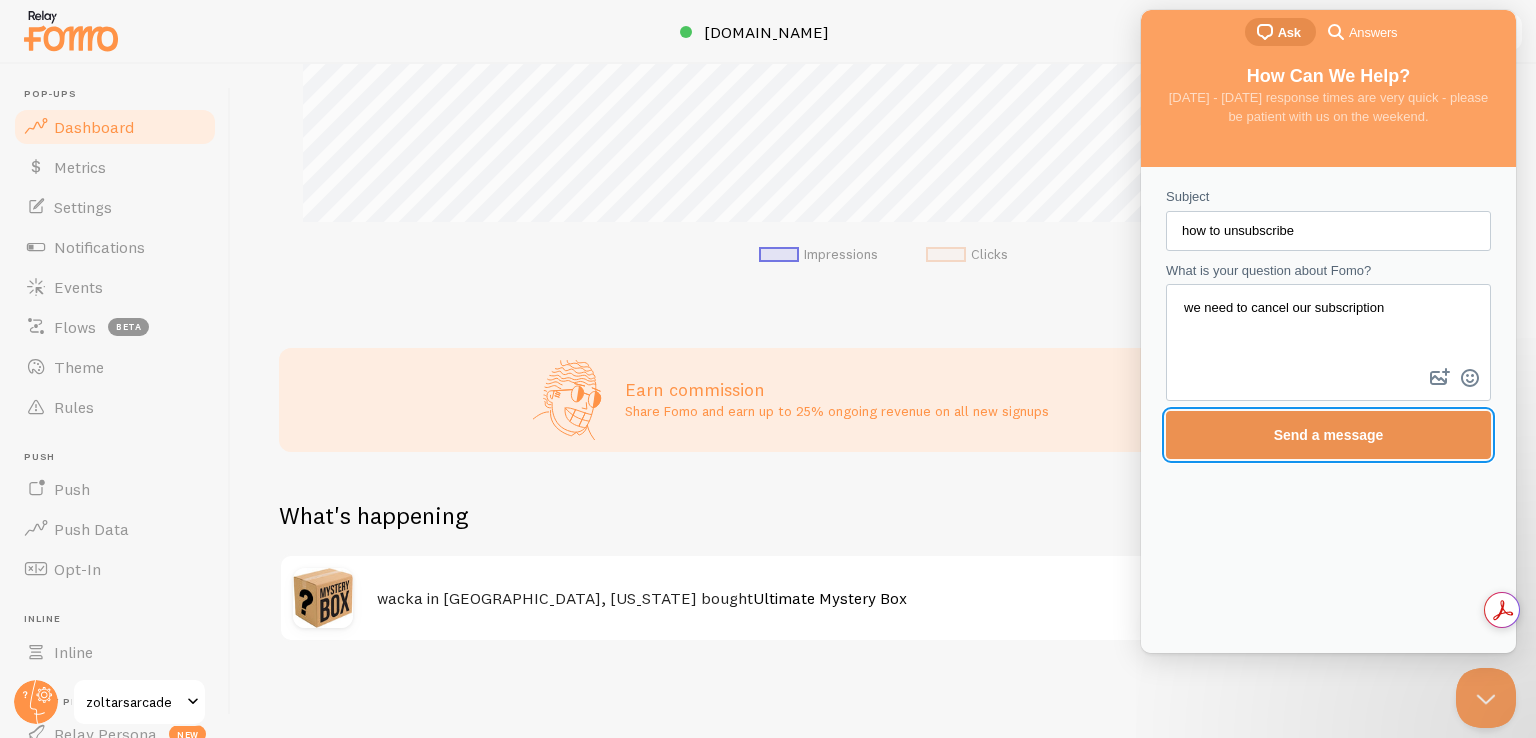 click on "Send a message" at bounding box center (1328, 435) 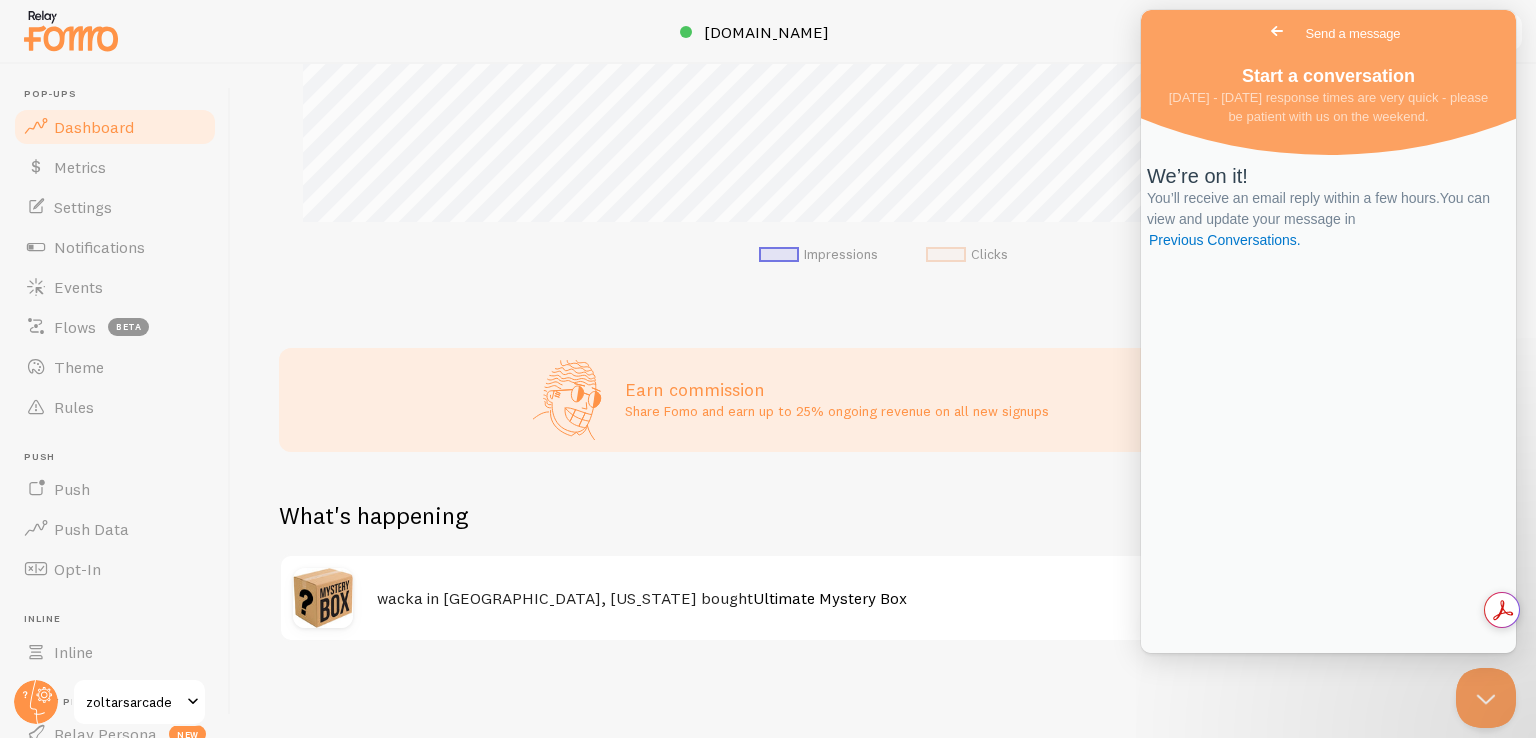 click on "Go back" at bounding box center (1277, 31) 